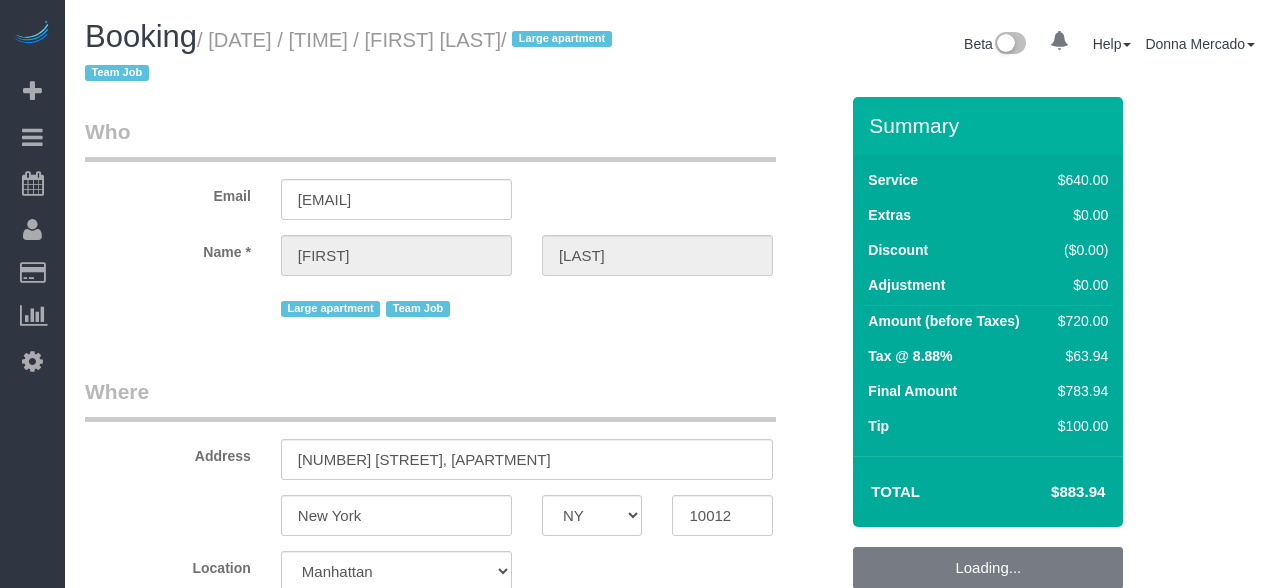 select on "NY" 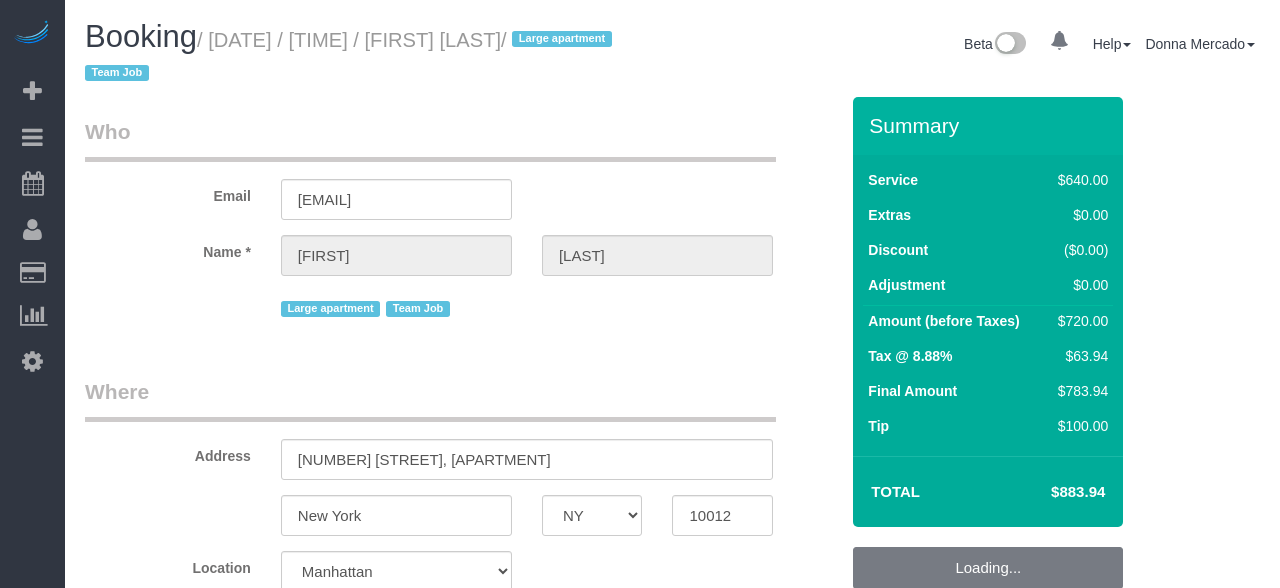 select on "spot1" 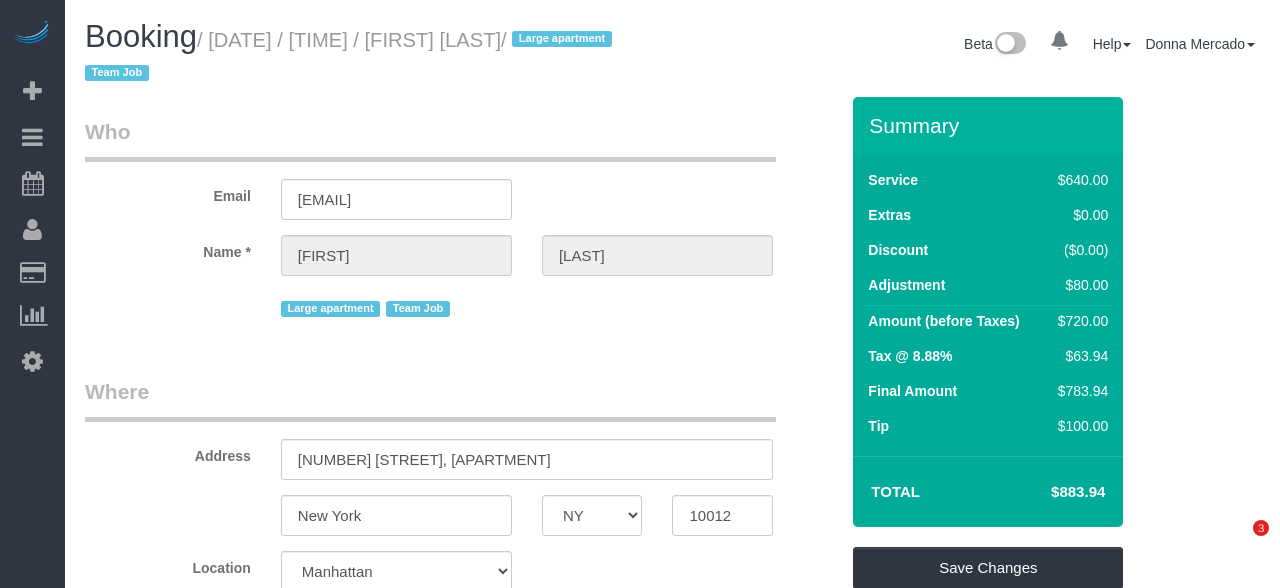 scroll, scrollTop: 0, scrollLeft: 0, axis: both 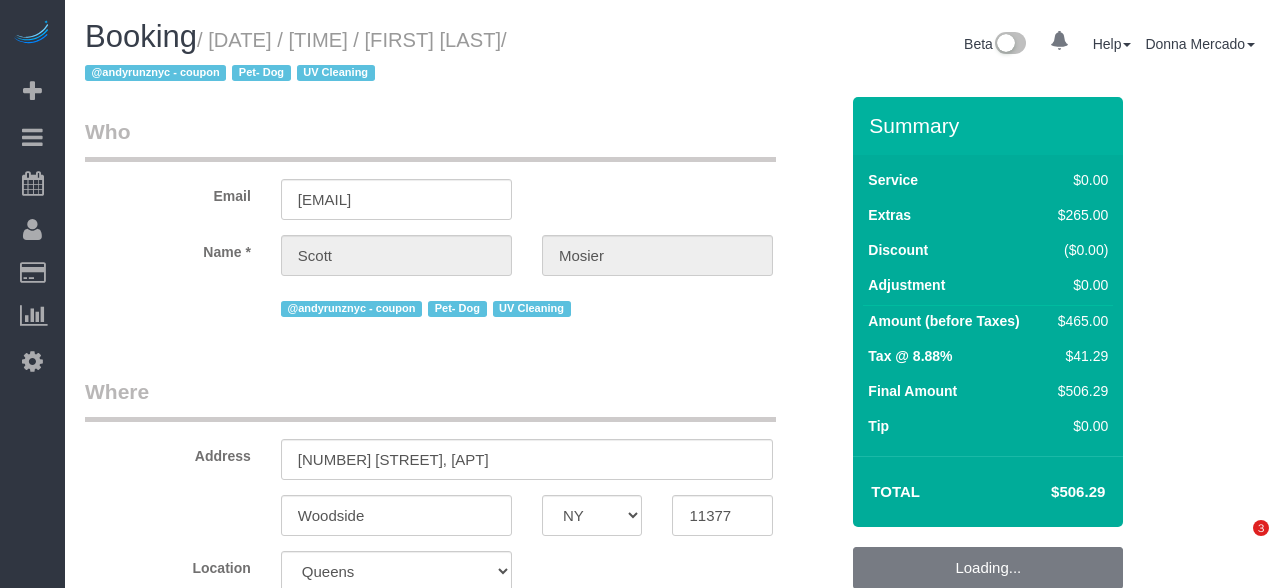 select on "NY" 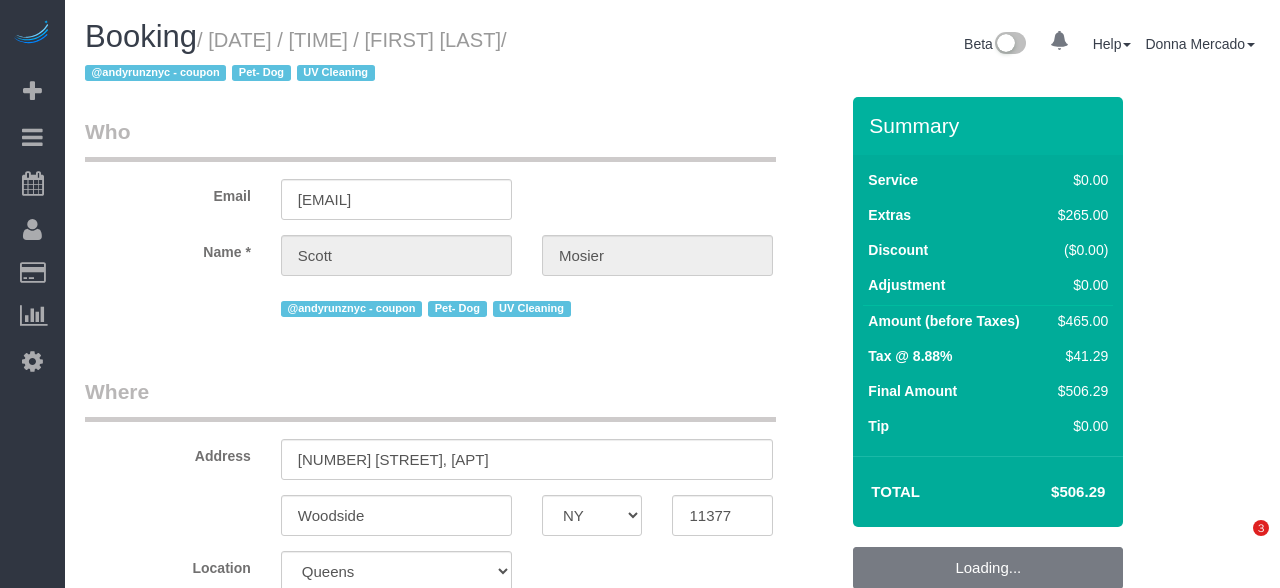 select on "object:792" 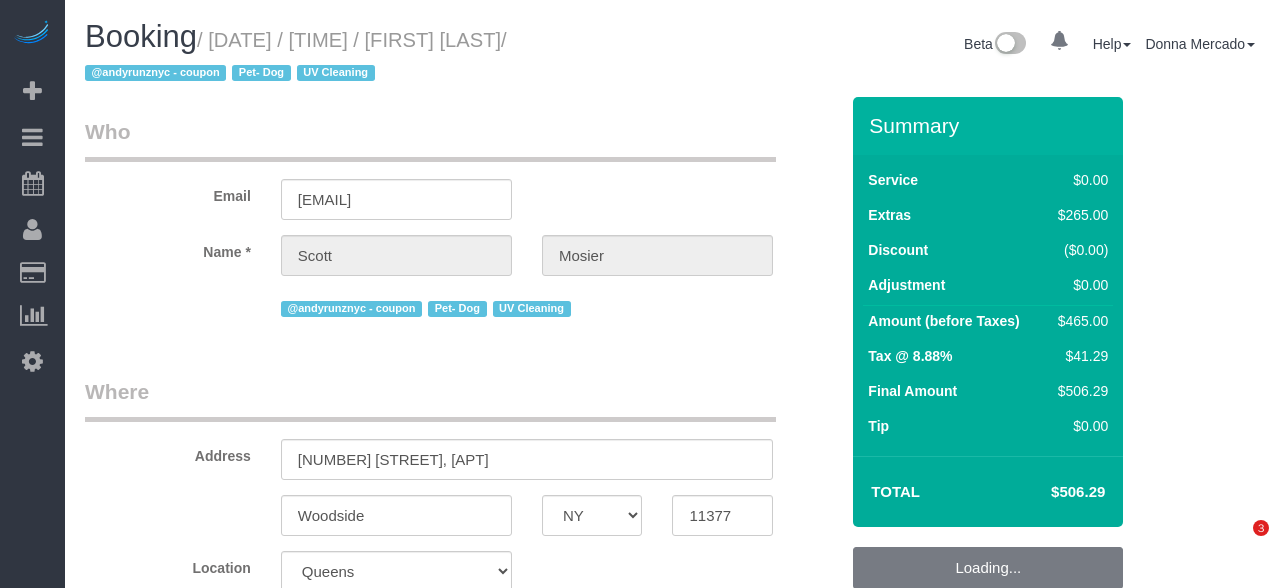 scroll, scrollTop: 0, scrollLeft: 0, axis: both 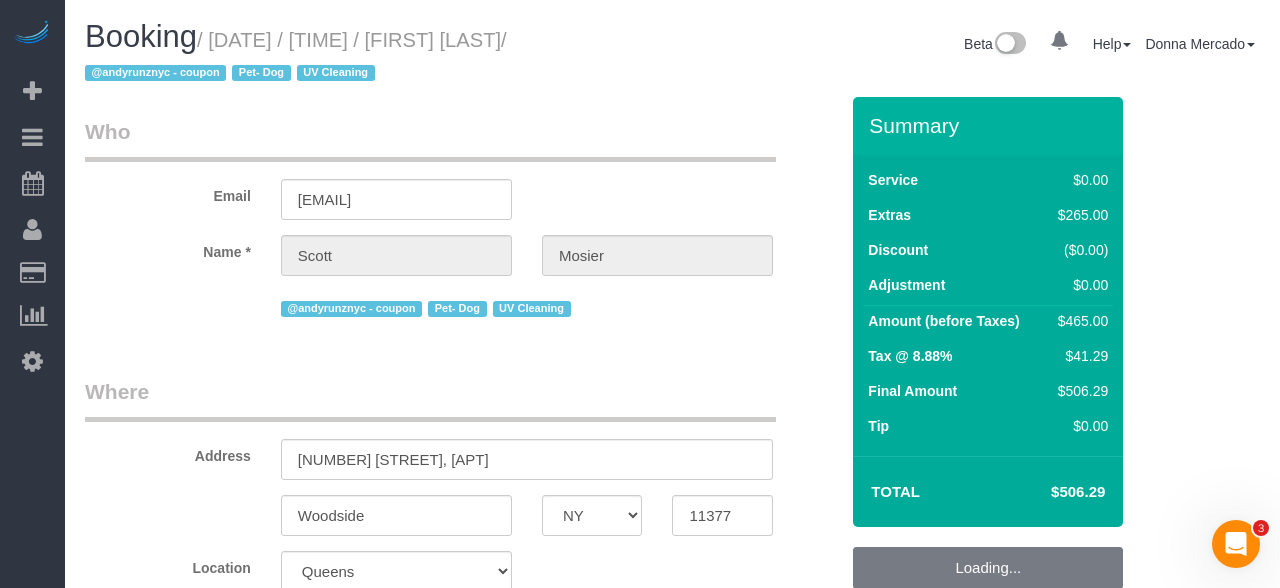 select on "string:stripe-pm_1Rs73l4VGloSiKo72Xfx2aVC" 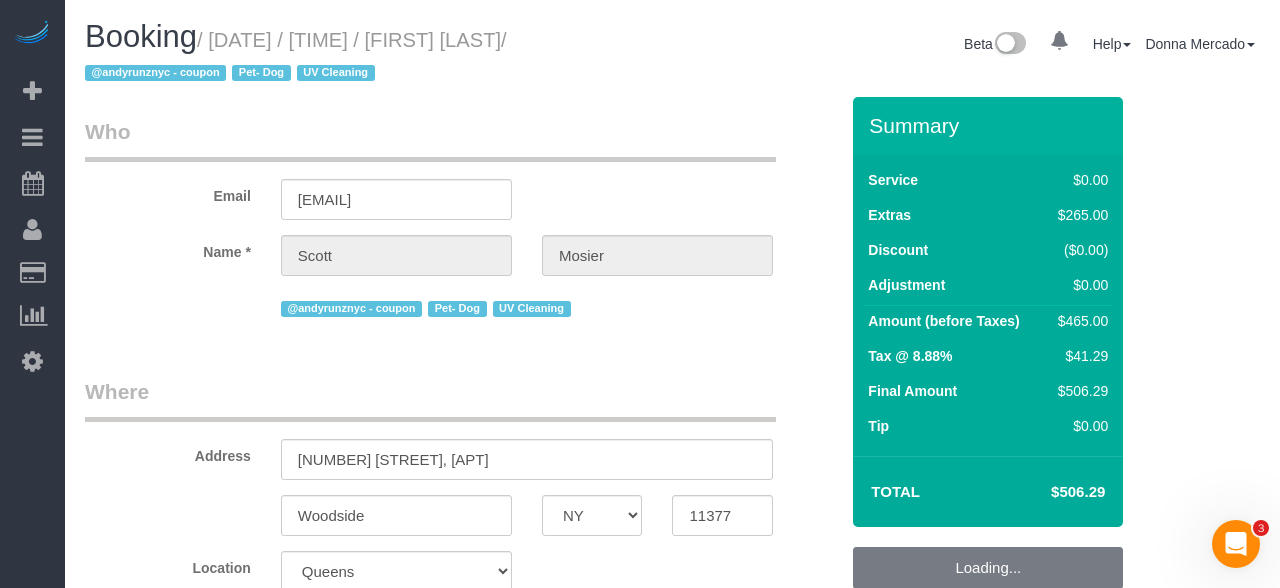 select on "spot35" 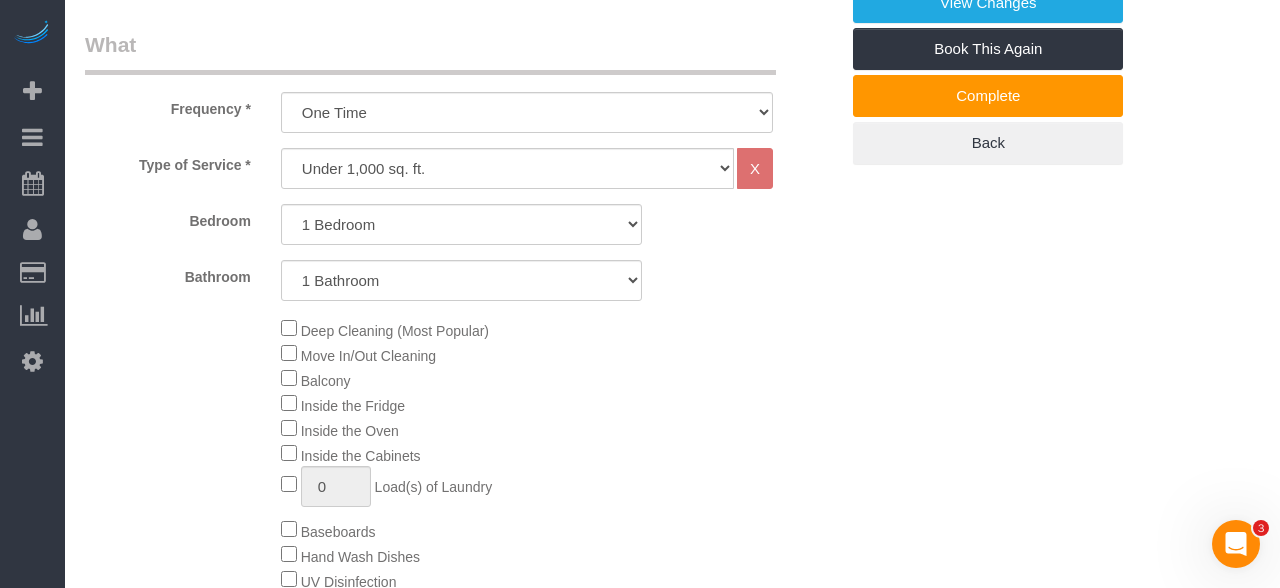 scroll, scrollTop: 462, scrollLeft: 0, axis: vertical 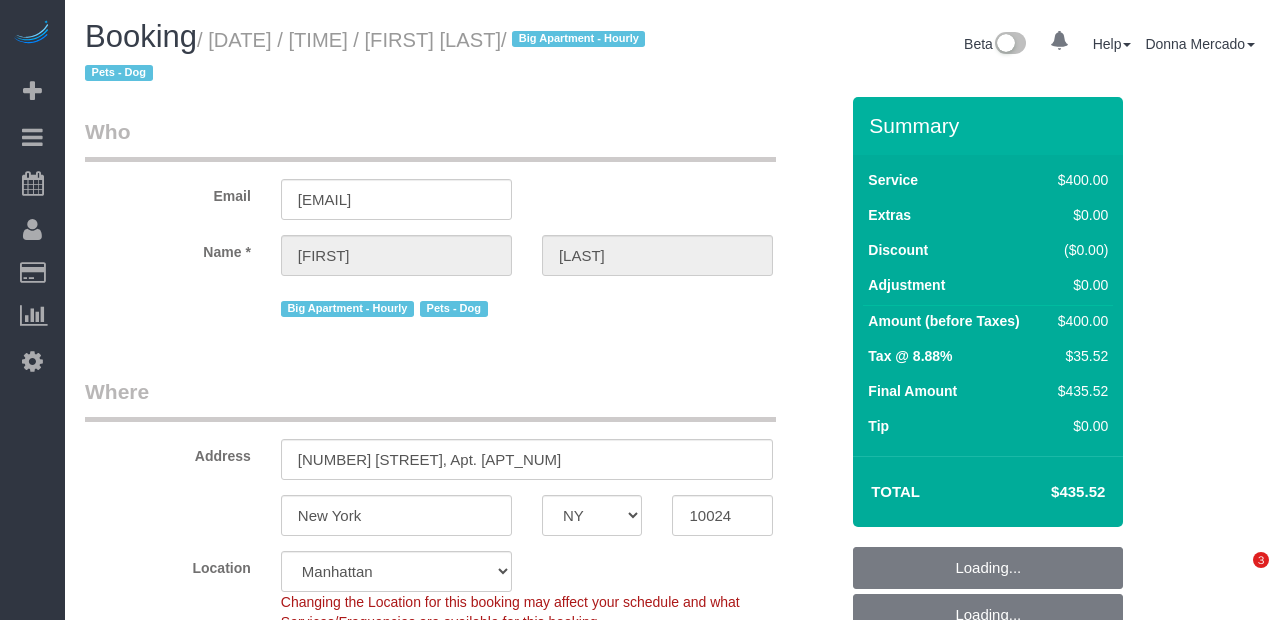 select on "NY" 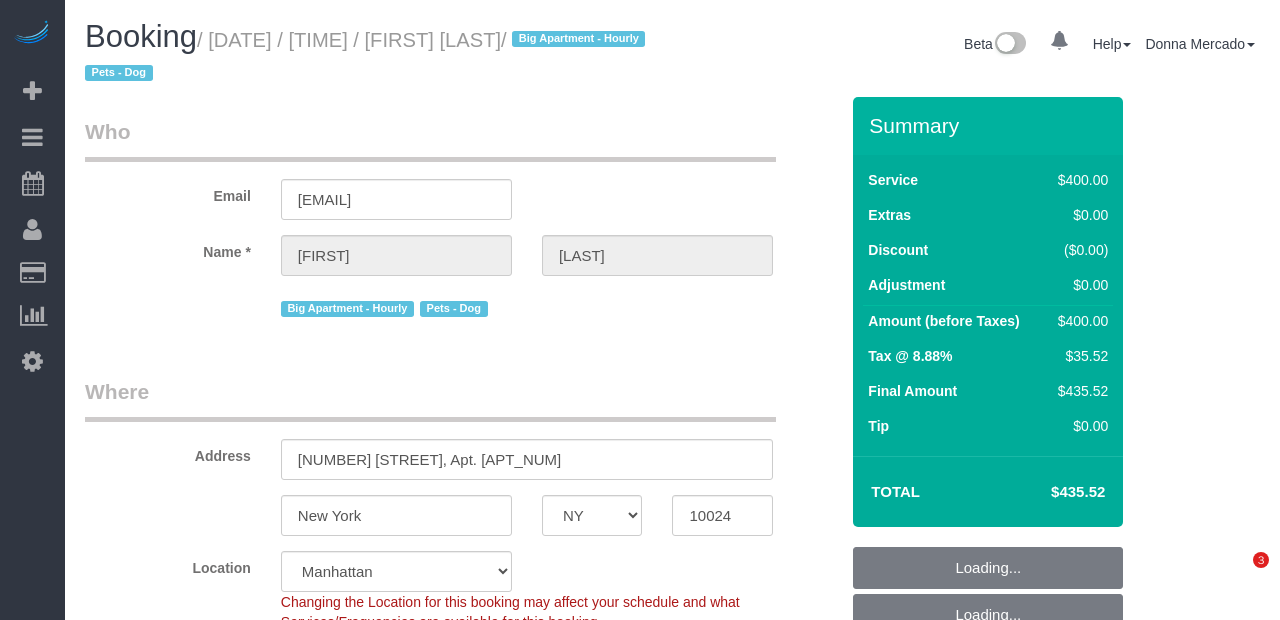 scroll, scrollTop: 504, scrollLeft: 0, axis: vertical 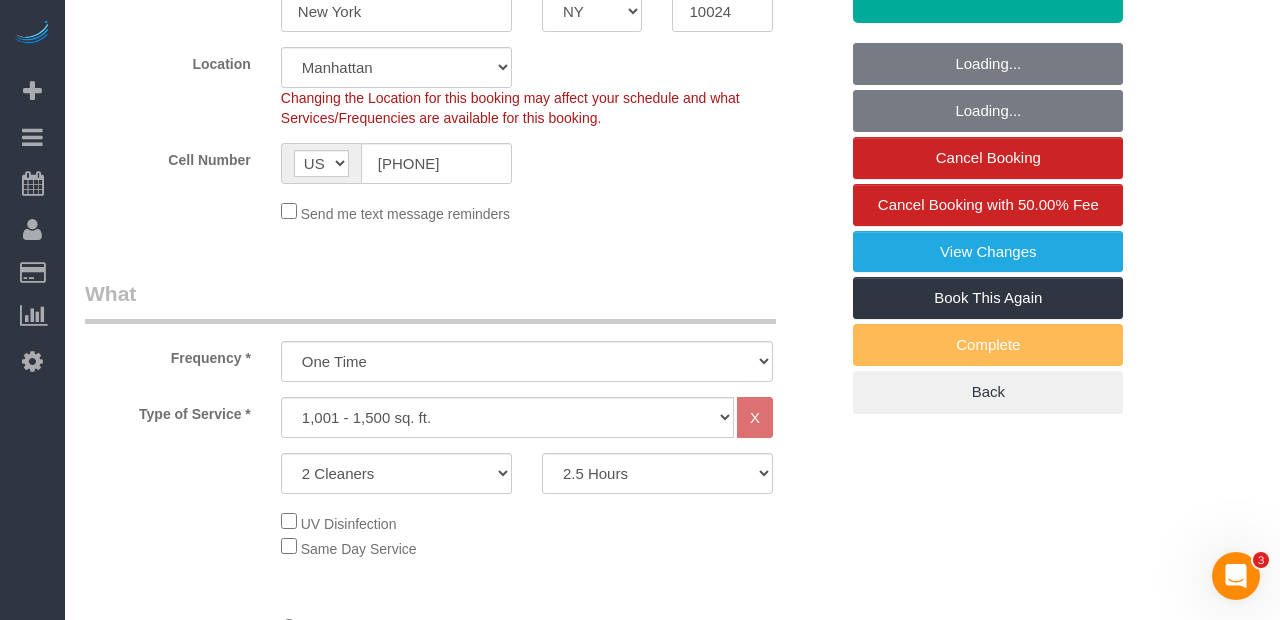 select on "spot1" 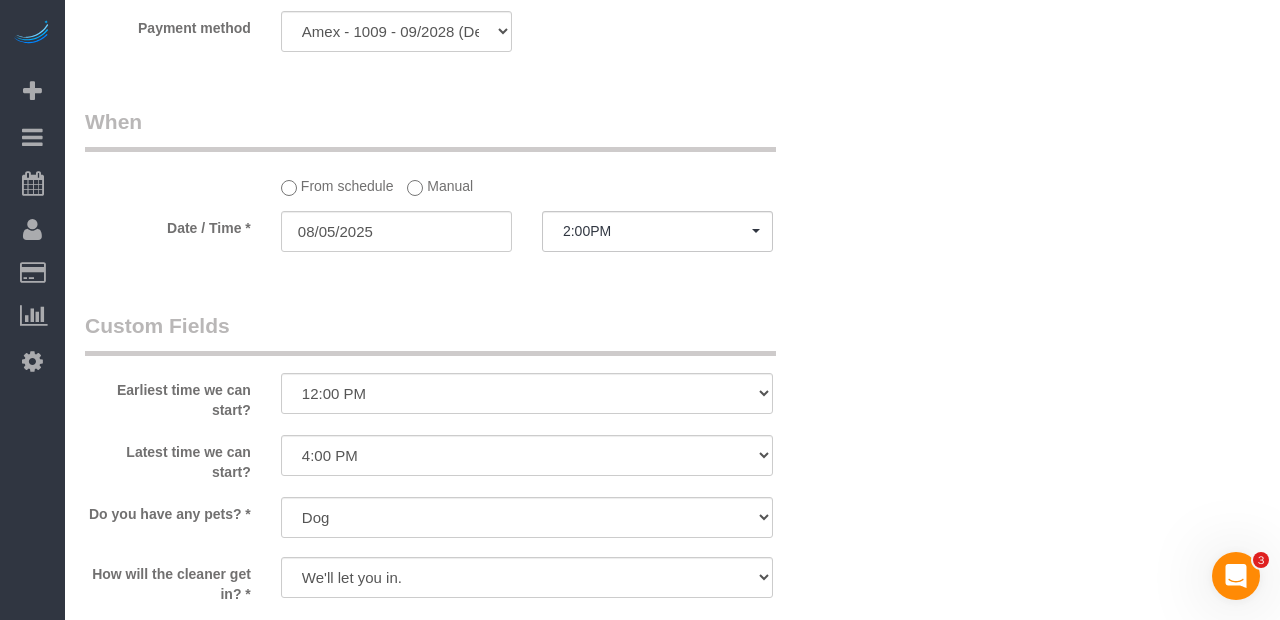 scroll, scrollTop: 1878, scrollLeft: 0, axis: vertical 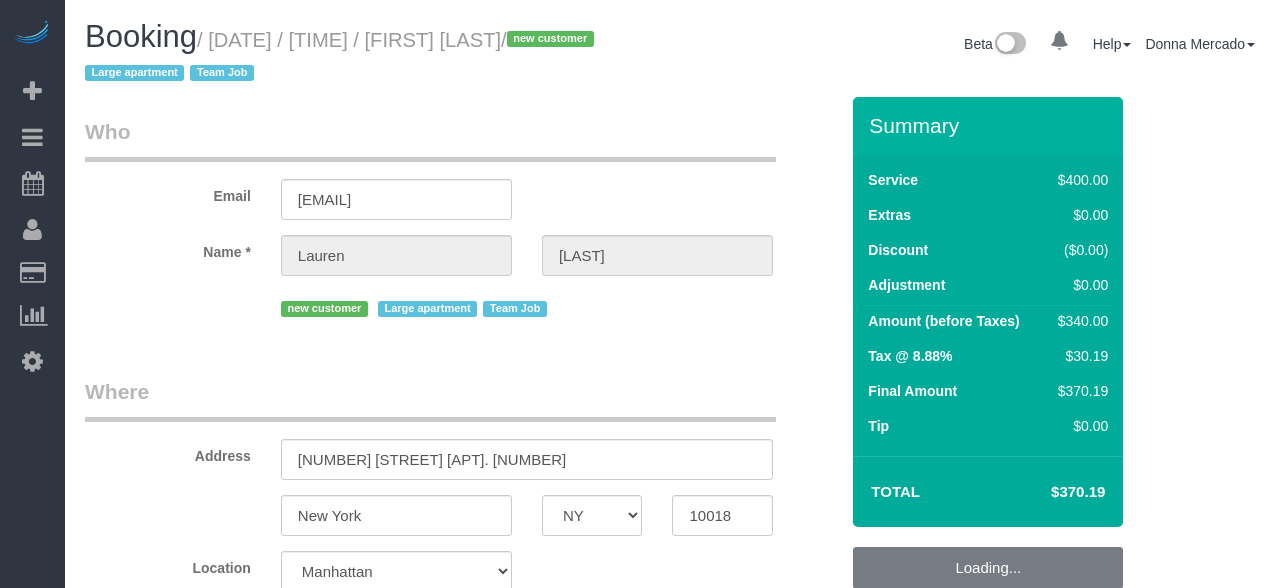 select on "NY" 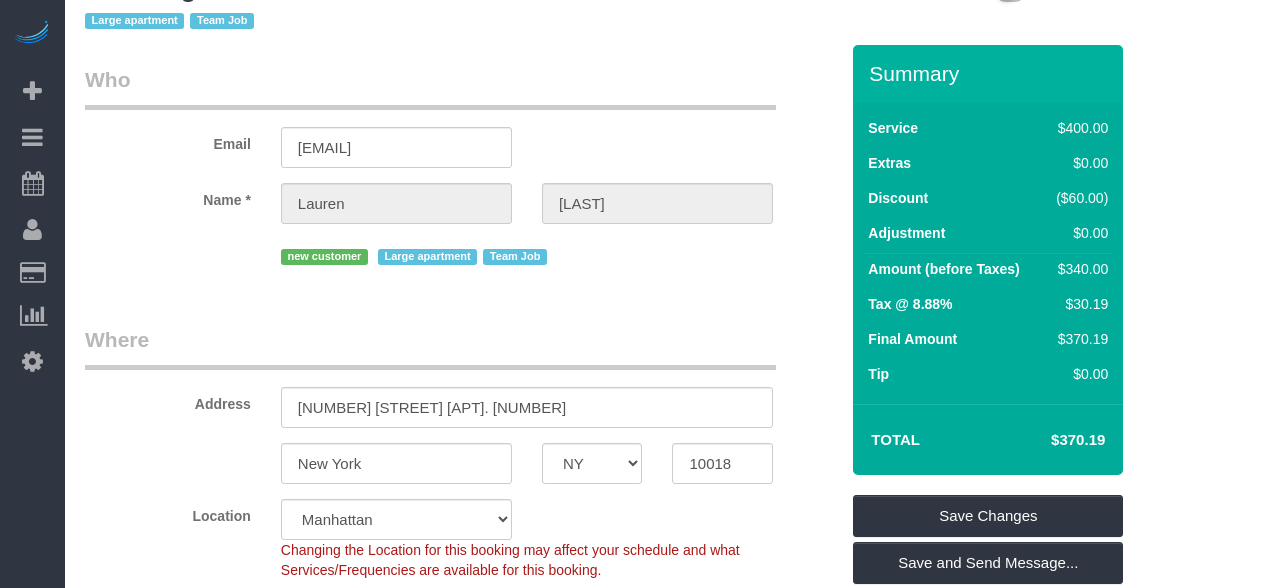scroll, scrollTop: 0, scrollLeft: 0, axis: both 